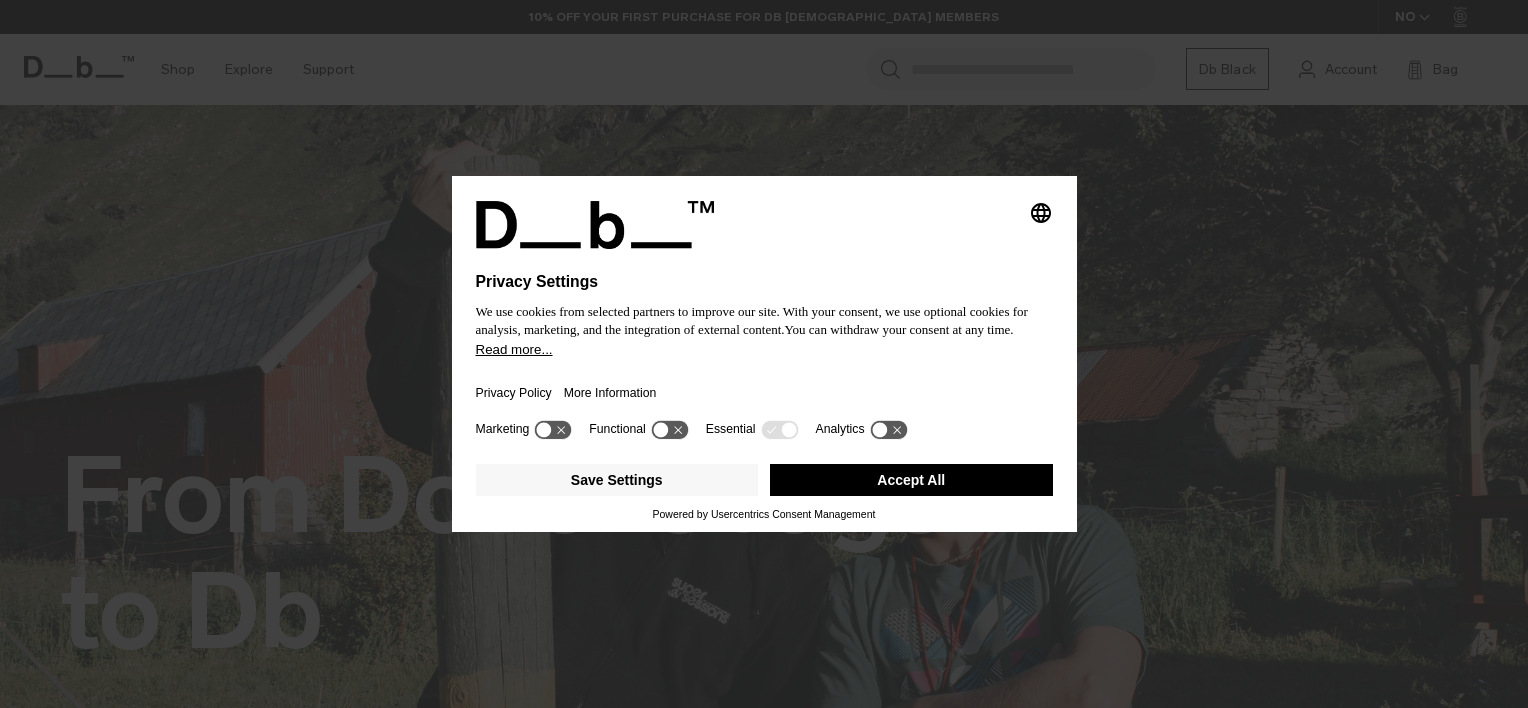 scroll, scrollTop: 0, scrollLeft: 0, axis: both 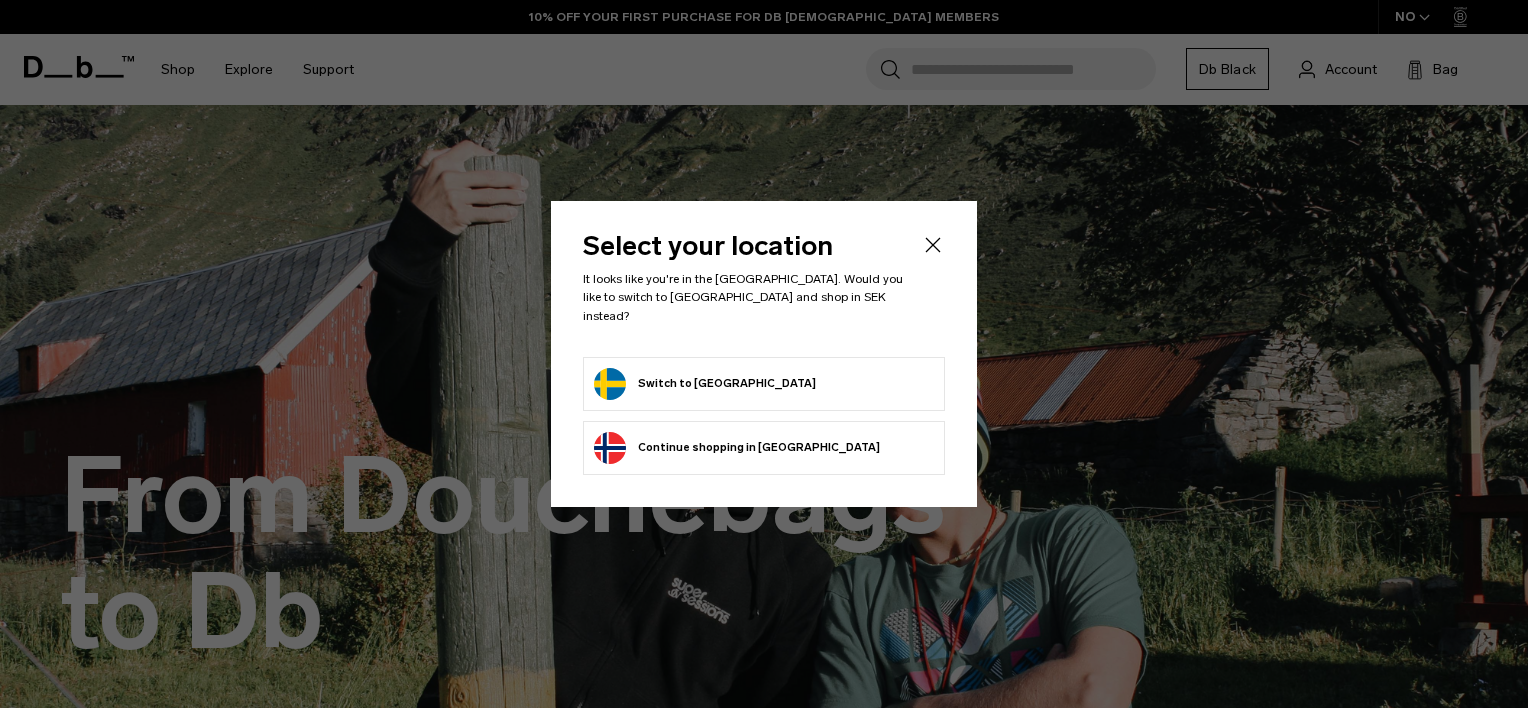 click on "Switch to Sweden" at bounding box center [705, 384] 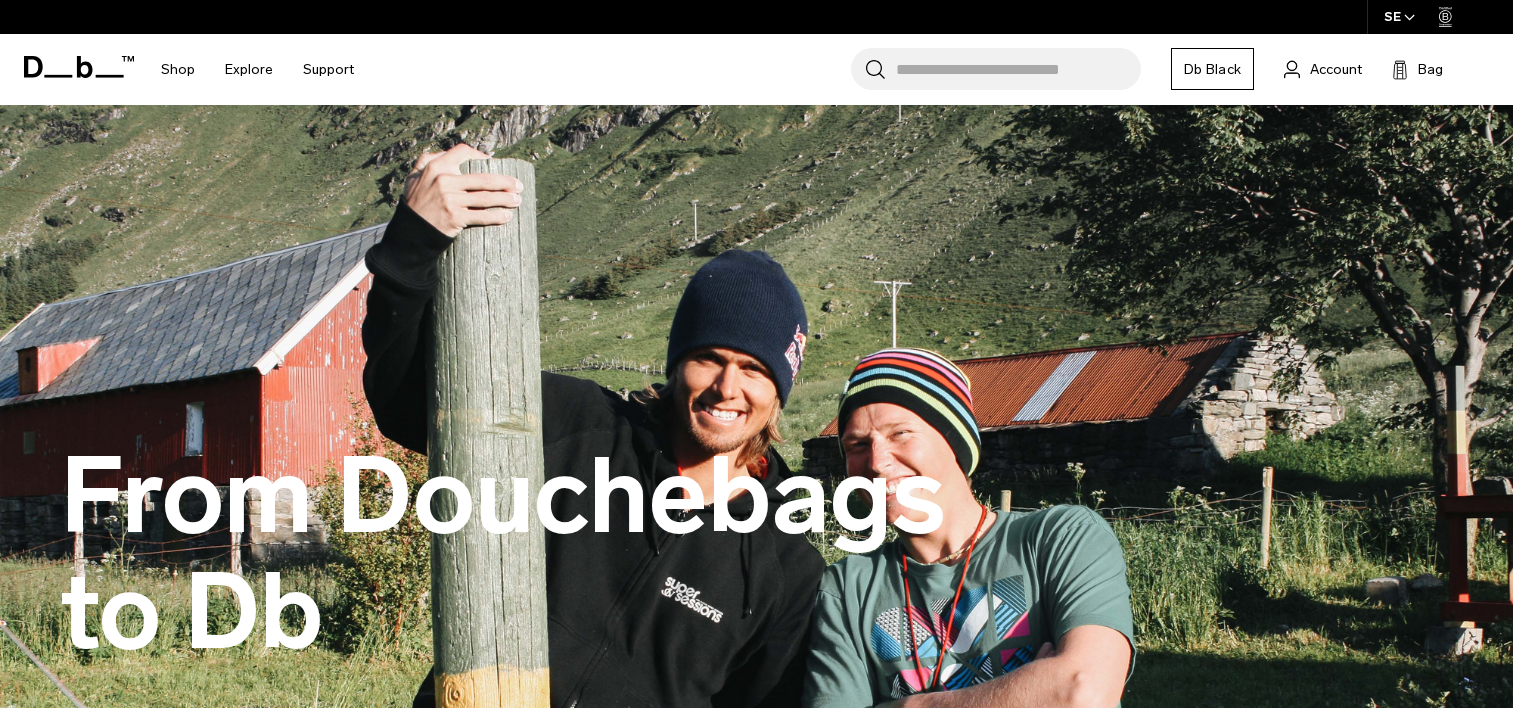 scroll, scrollTop: 628, scrollLeft: 0, axis: vertical 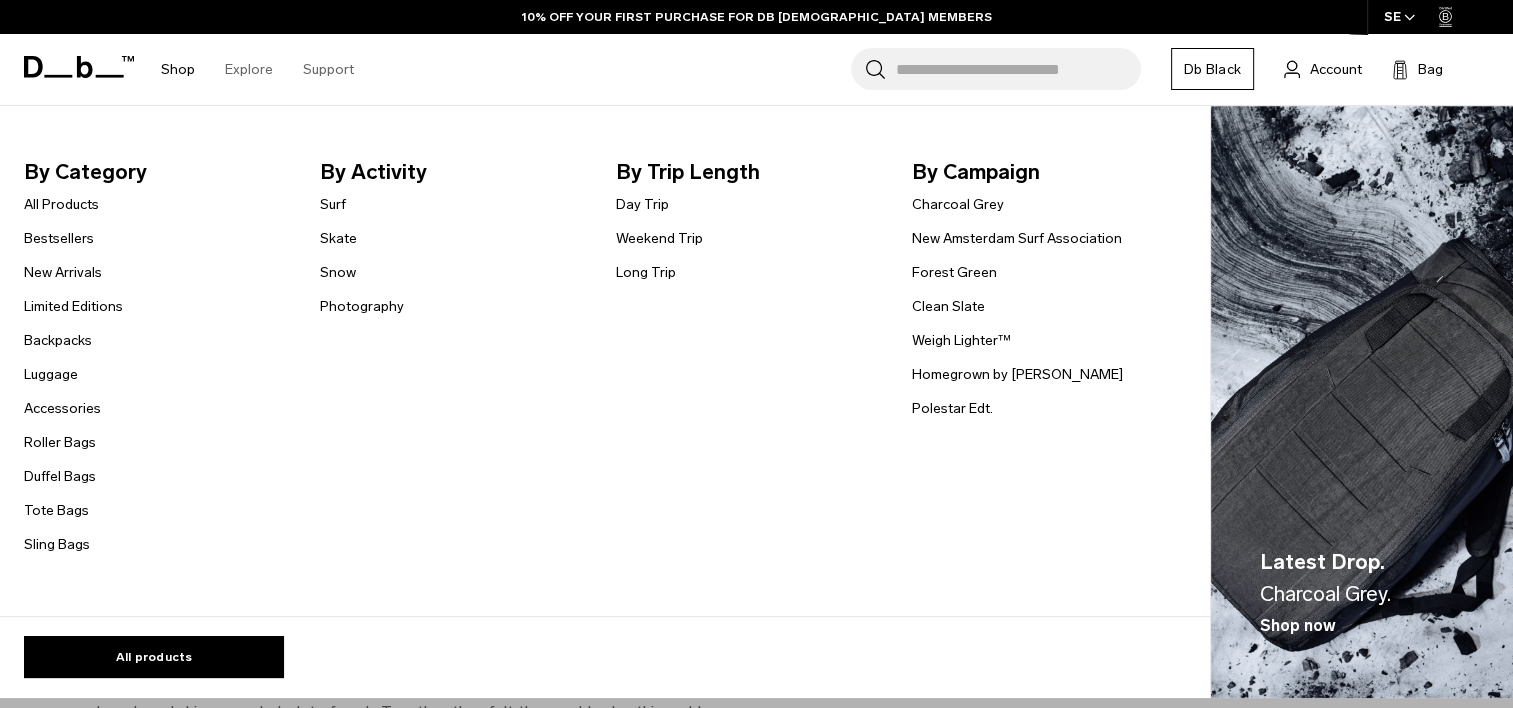 click on "Shop" at bounding box center [178, 69] 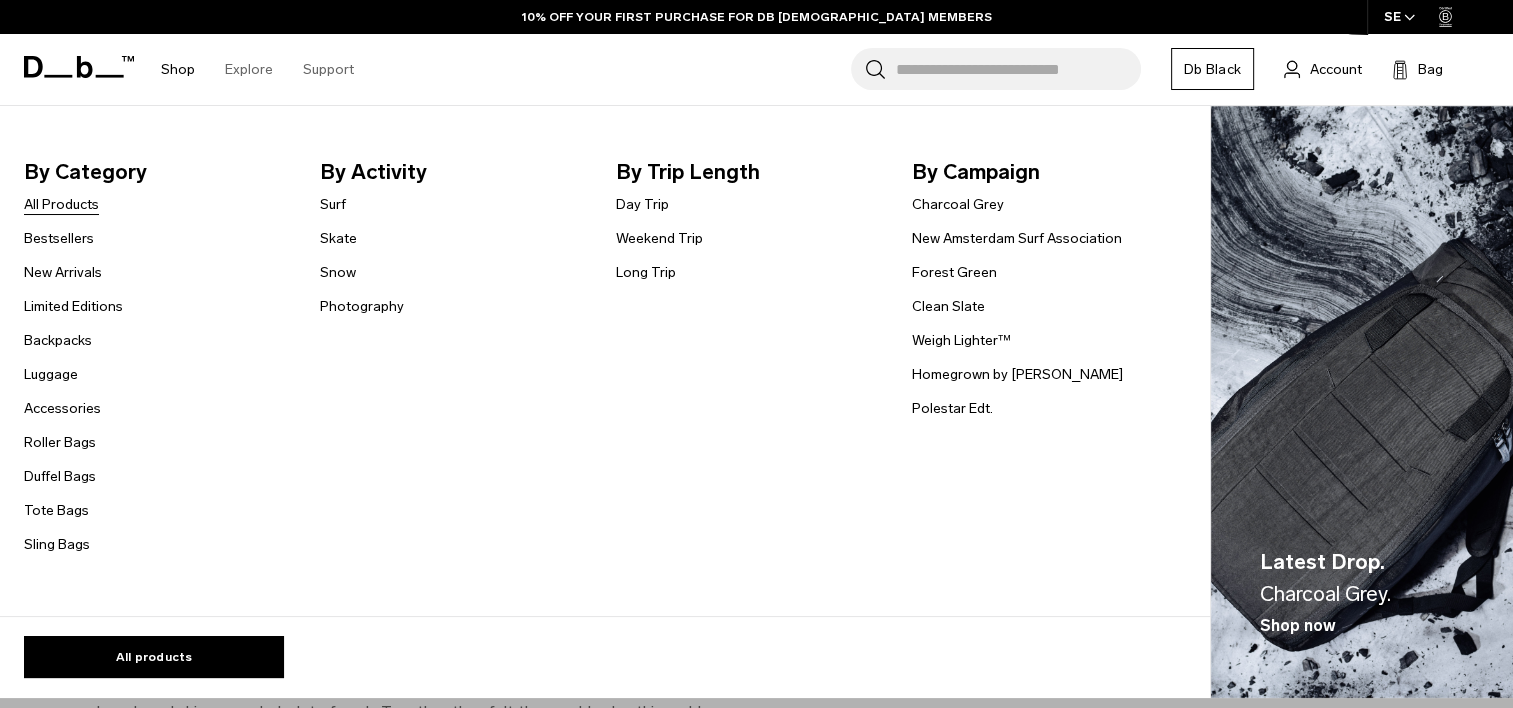 click on "All Products" at bounding box center (61, 204) 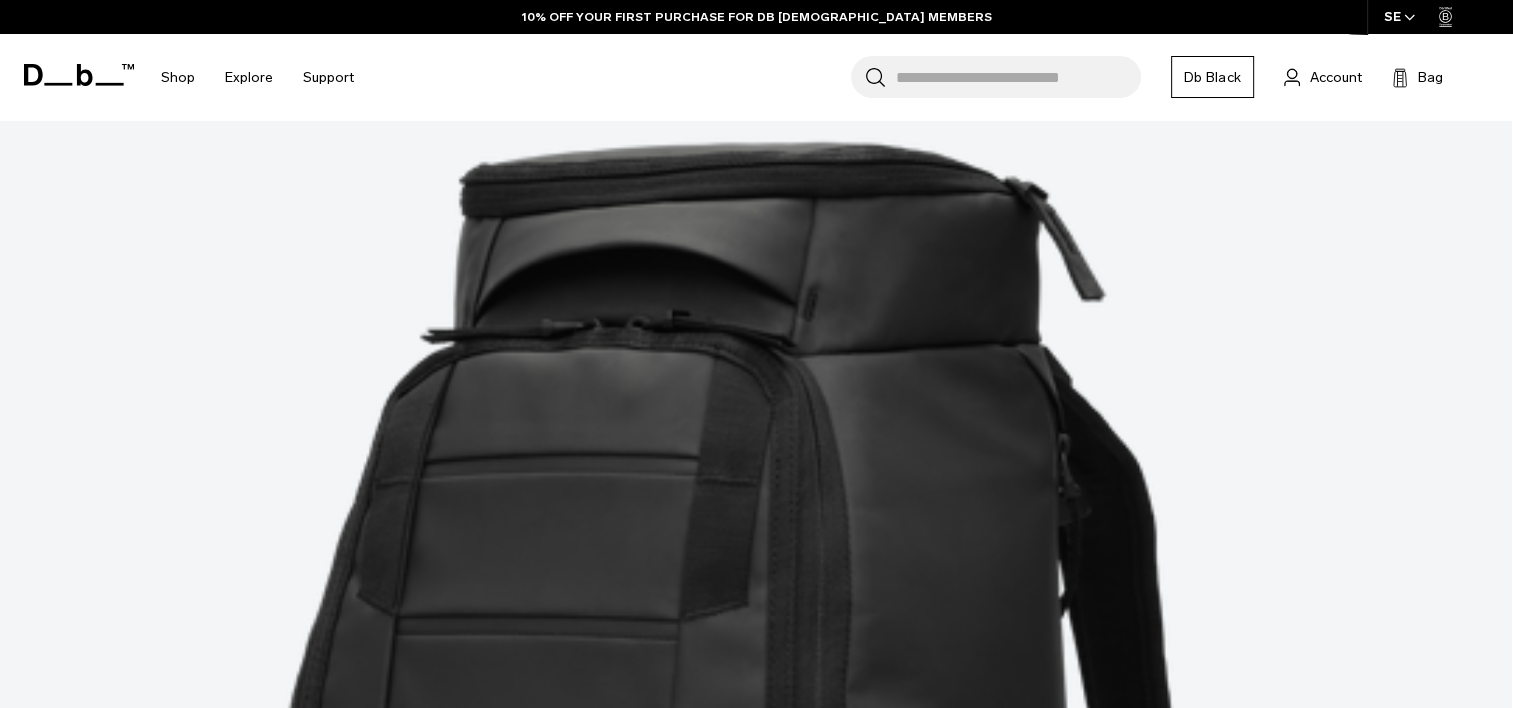 scroll, scrollTop: 539, scrollLeft: 0, axis: vertical 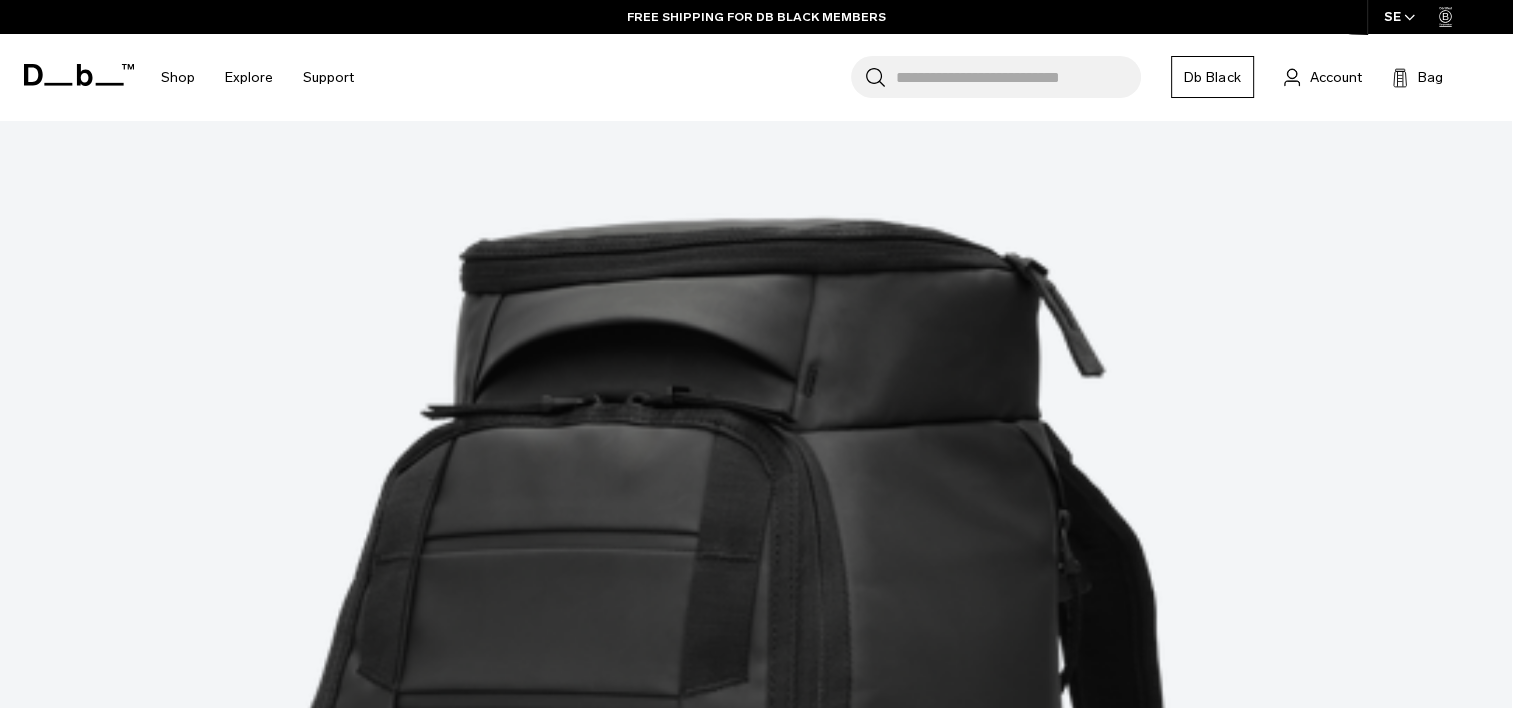 click on "Ramverk Backpack 21L" at bounding box center (756, 5430) 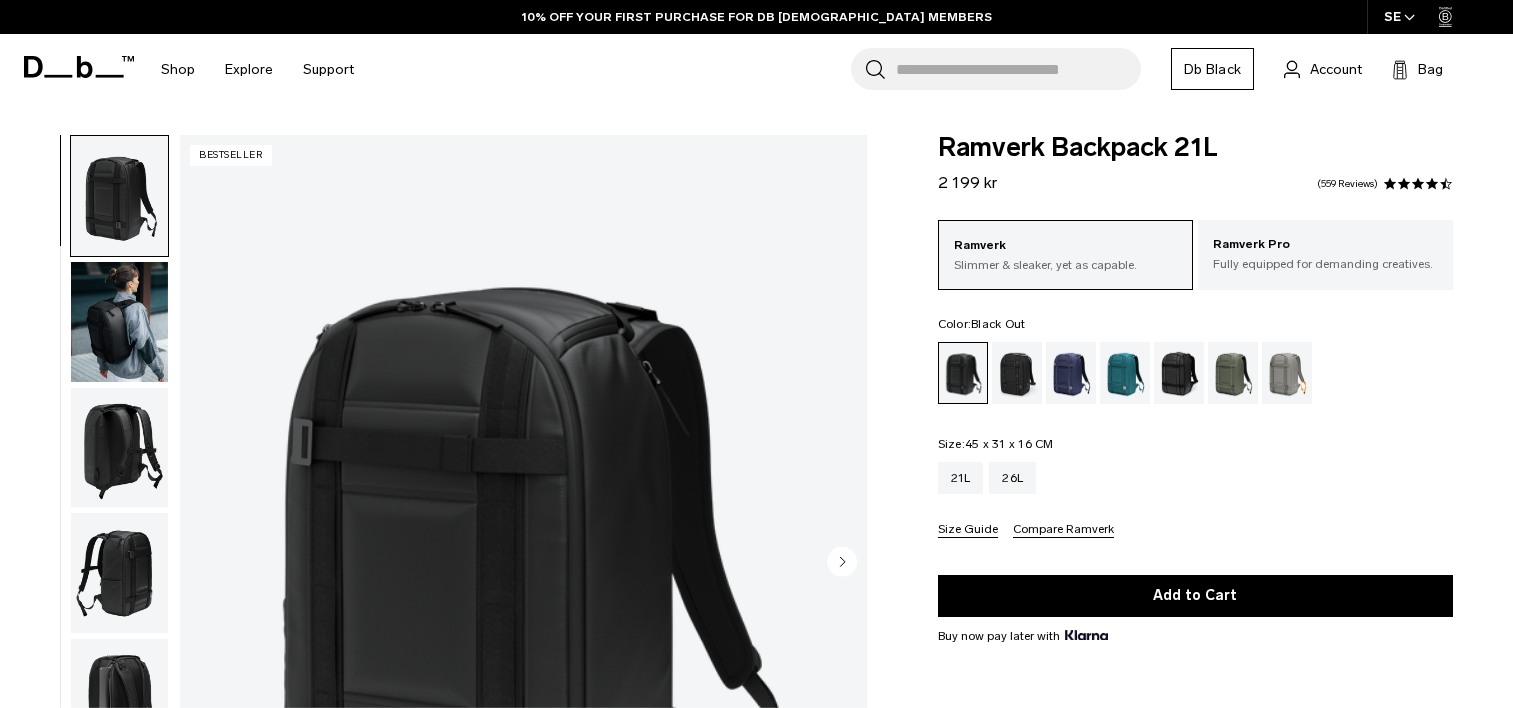 scroll, scrollTop: 64, scrollLeft: 0, axis: vertical 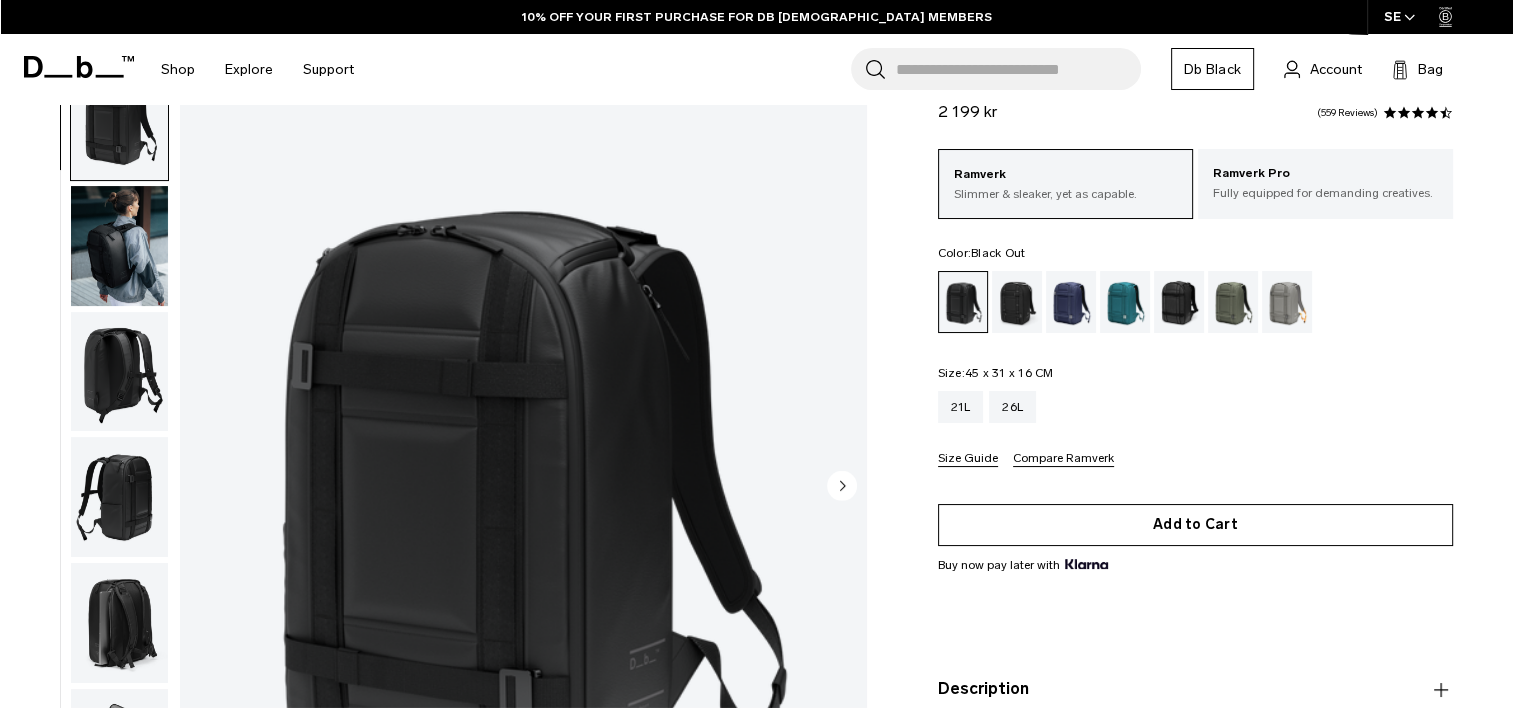 click on "Add to Cart" at bounding box center (1195, 525) 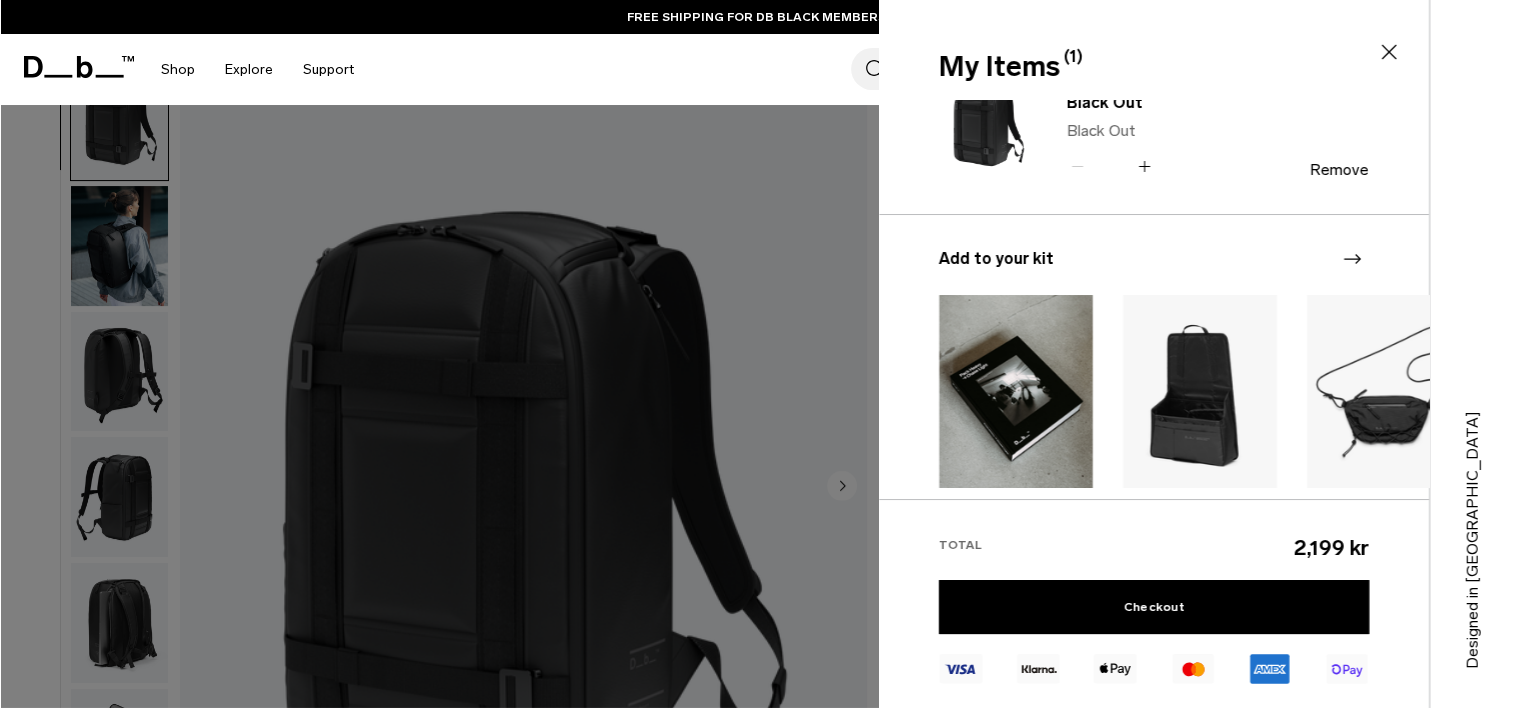scroll, scrollTop: 50, scrollLeft: 0, axis: vertical 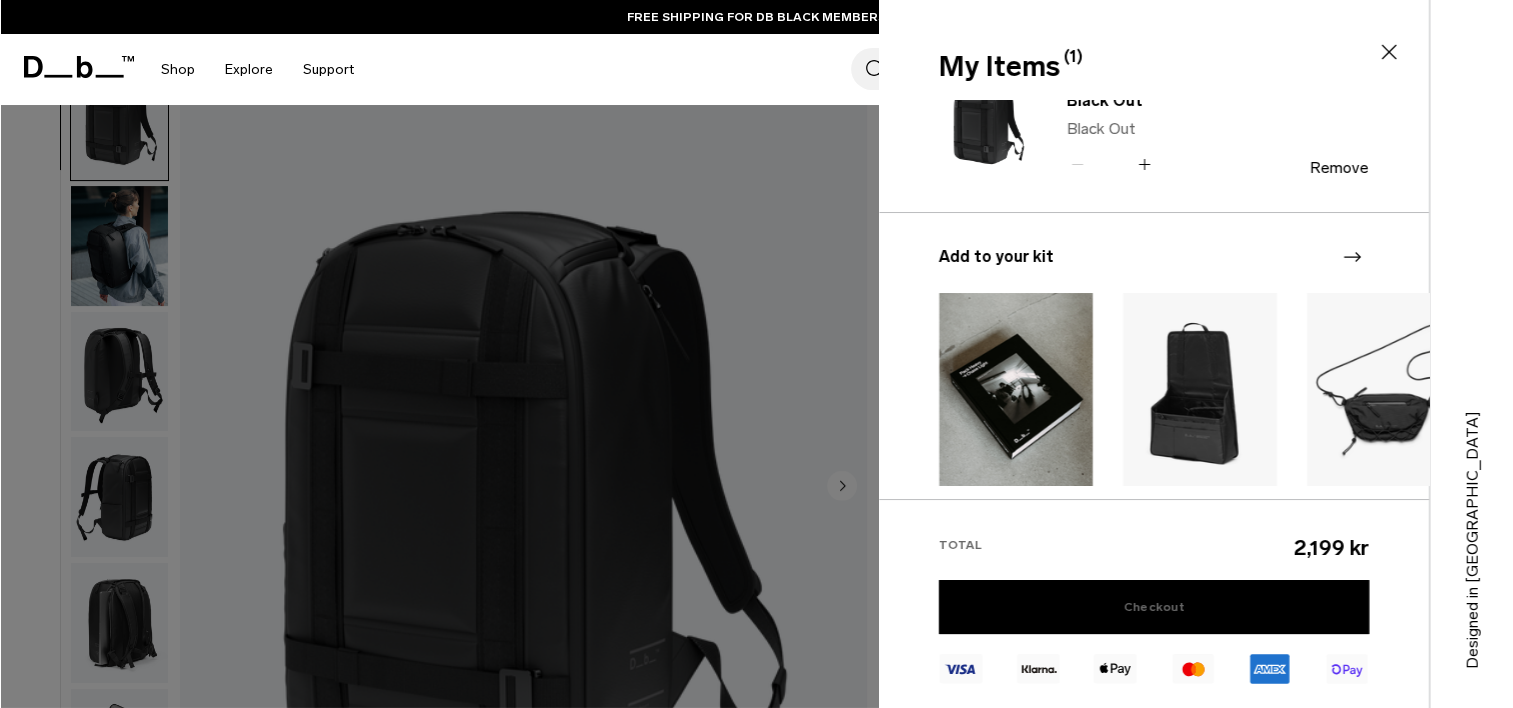 click on "Checkout" at bounding box center [1154, 607] 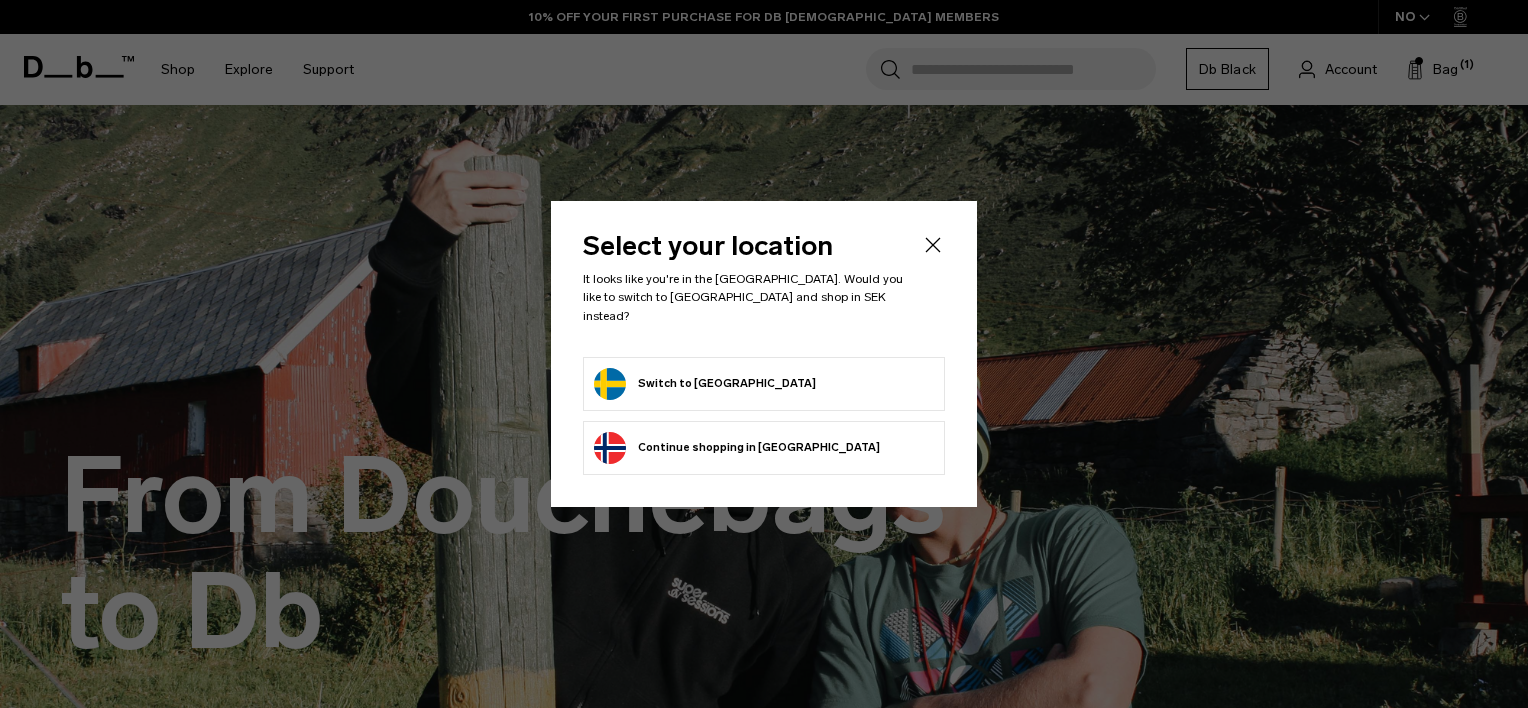 scroll, scrollTop: 0, scrollLeft: 0, axis: both 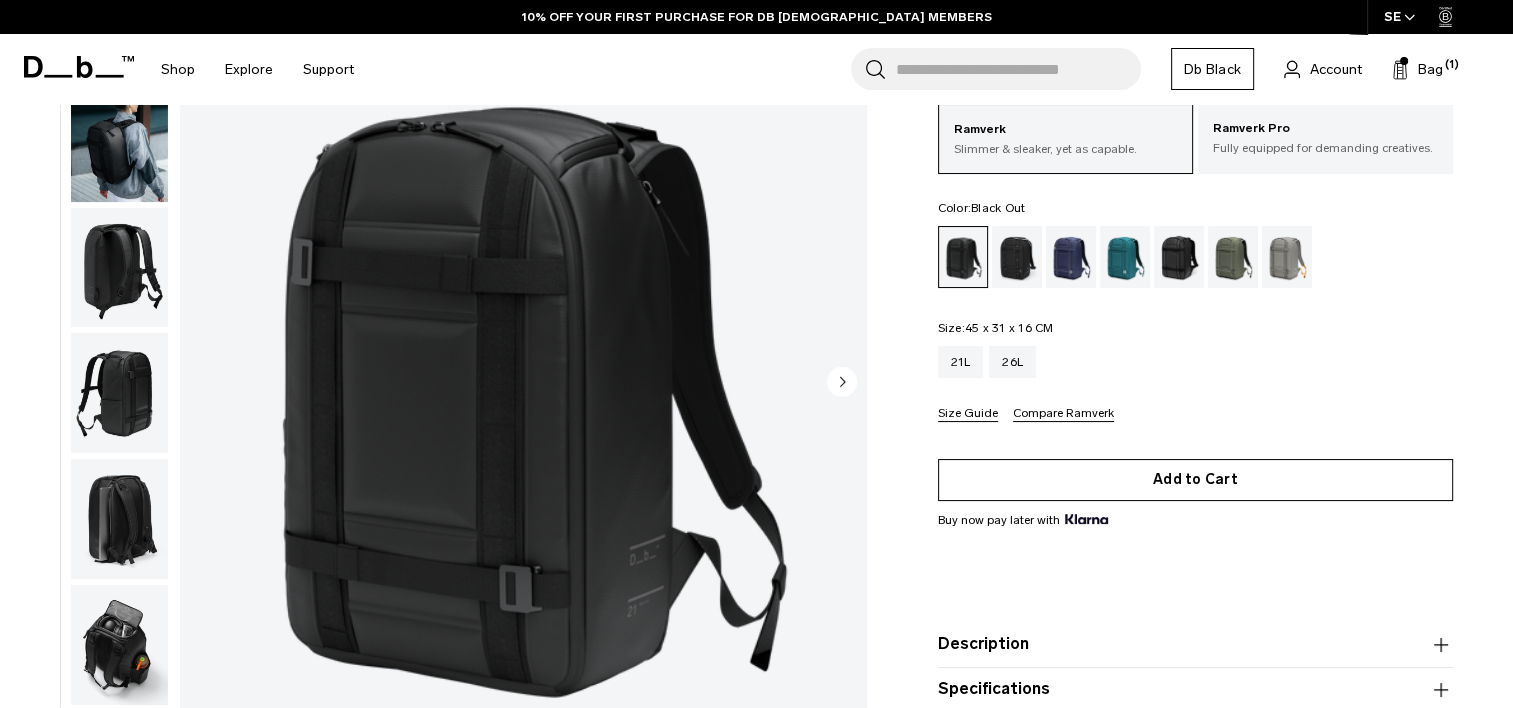 click on "Add to Cart" at bounding box center (1195, 479) 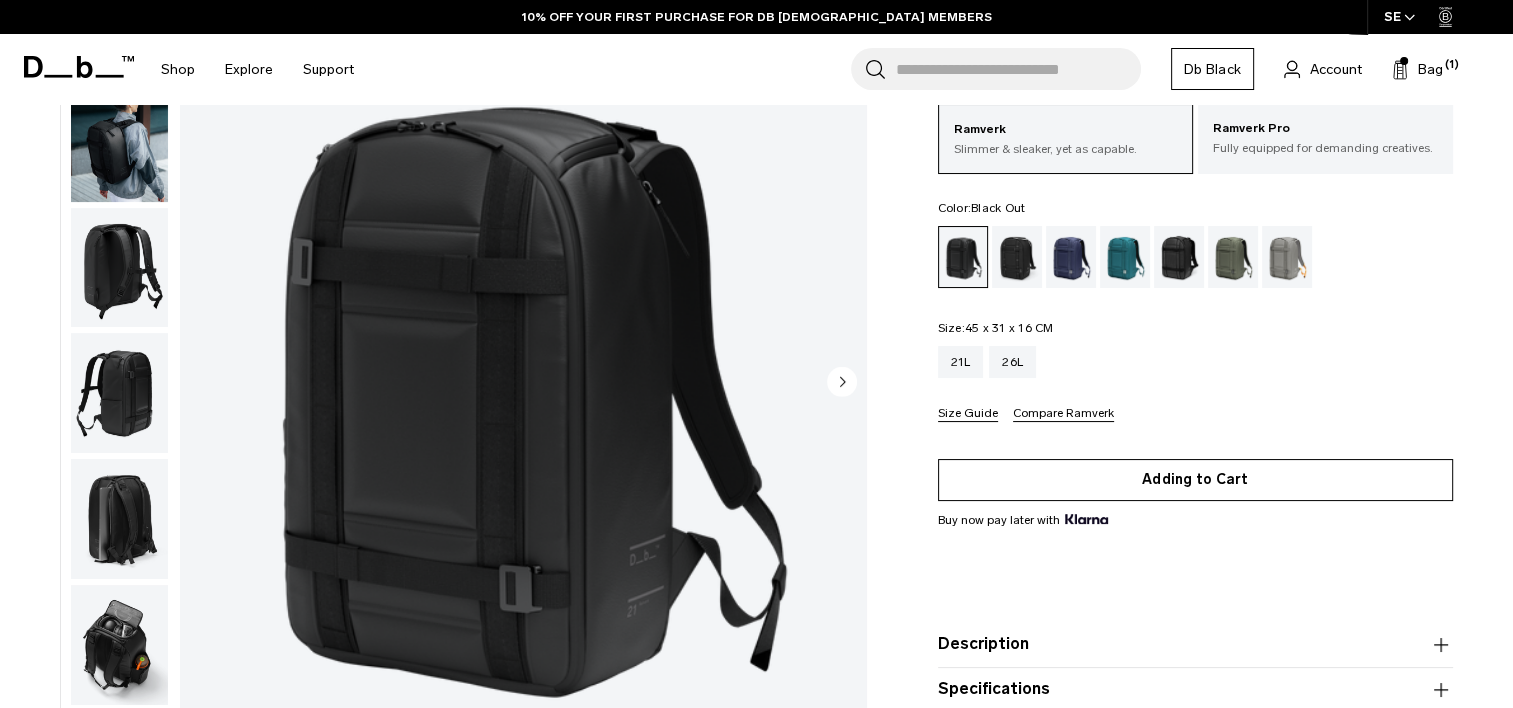 scroll, scrollTop: 0, scrollLeft: 0, axis: both 